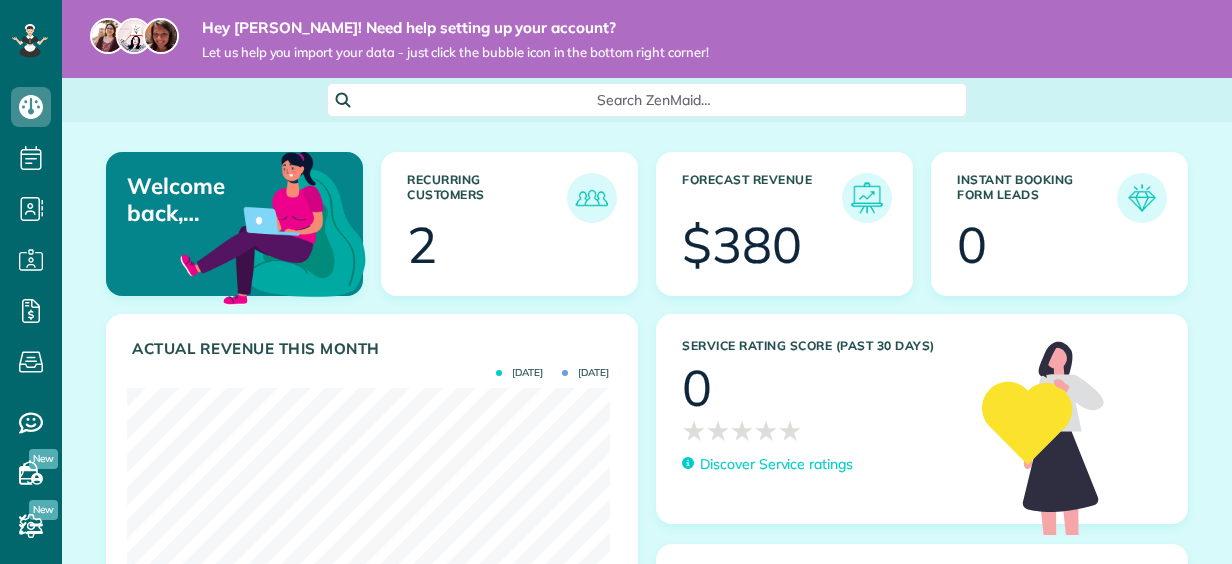scroll, scrollTop: 0, scrollLeft: 0, axis: both 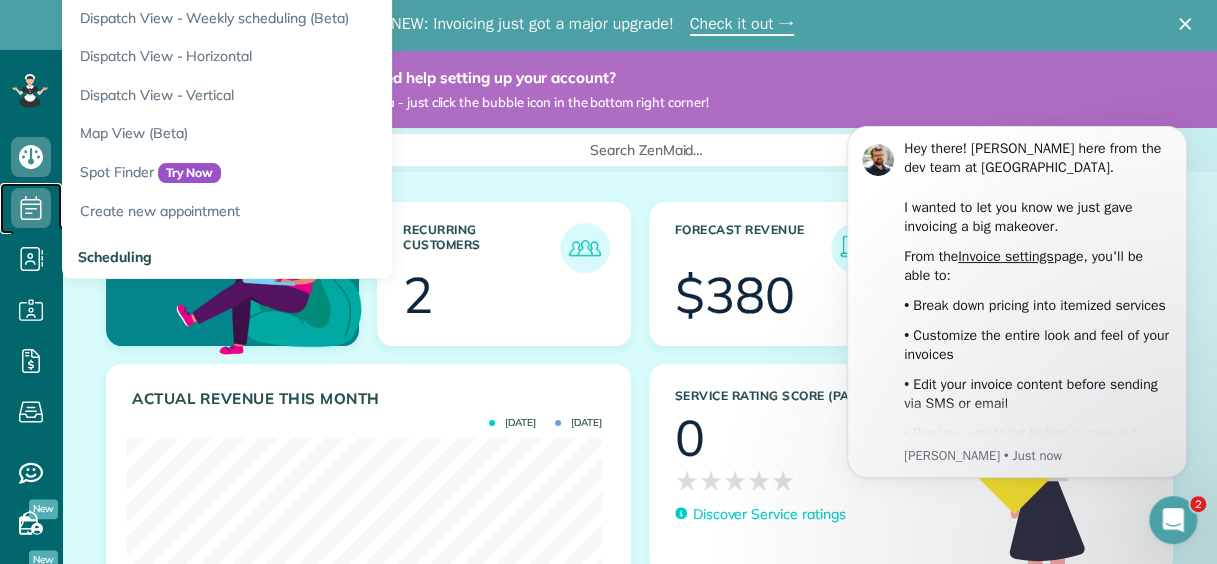 click 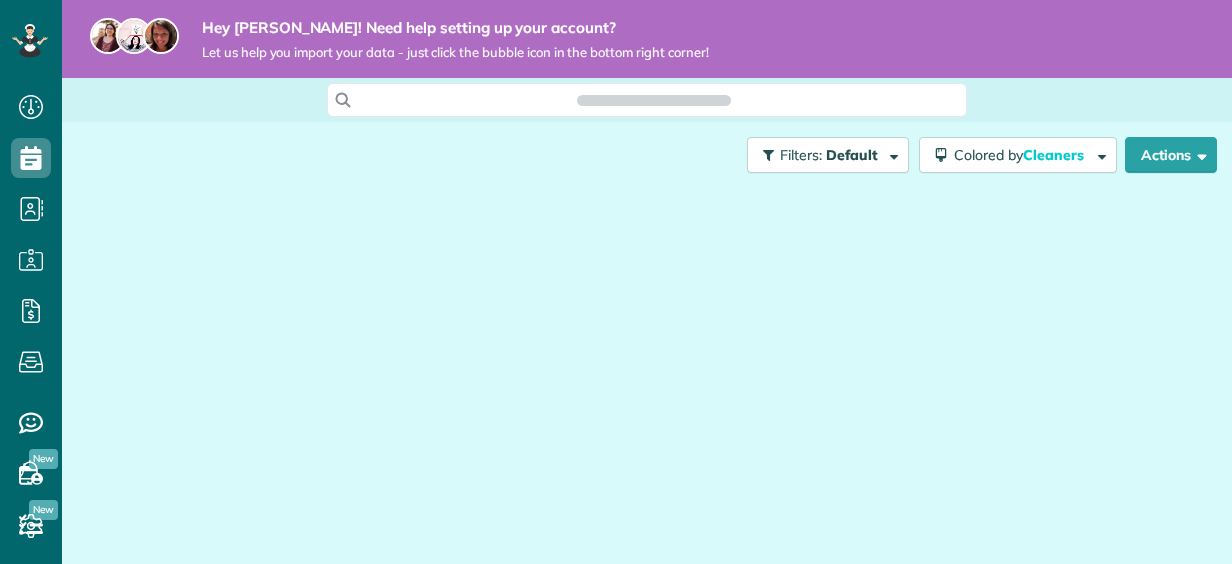 scroll, scrollTop: 0, scrollLeft: 0, axis: both 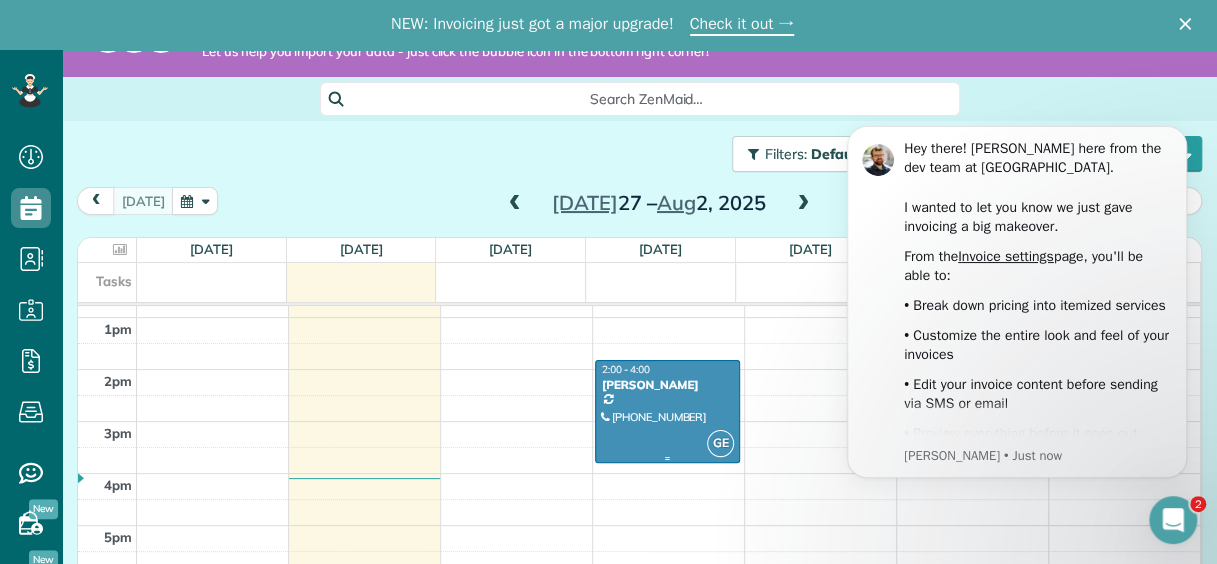 click on "GE" at bounding box center [720, 443] 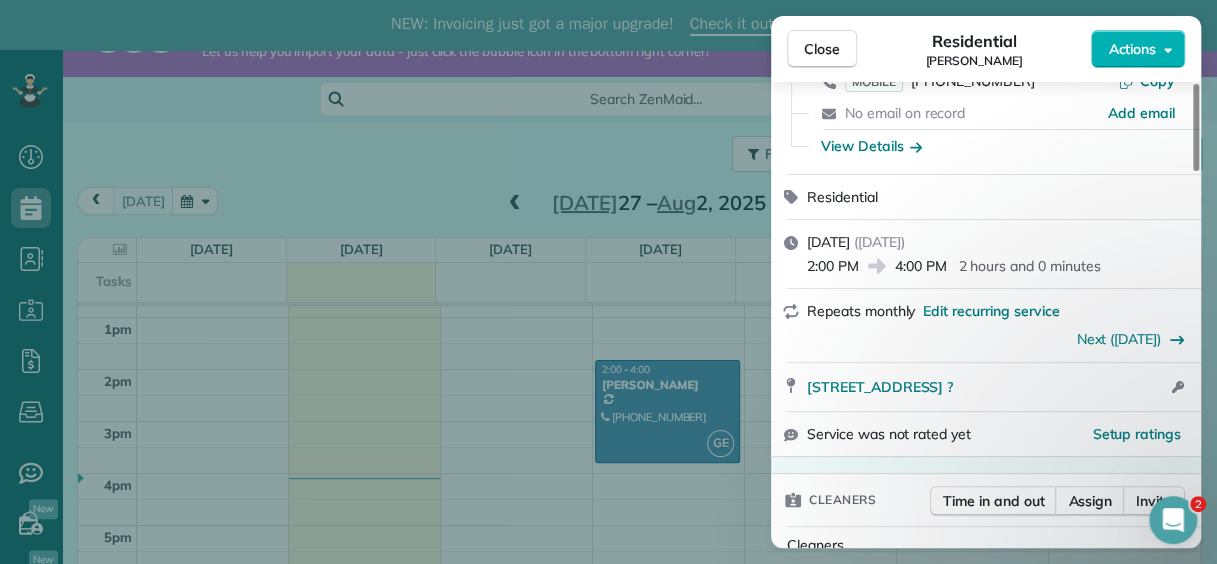 scroll, scrollTop: 144, scrollLeft: 0, axis: vertical 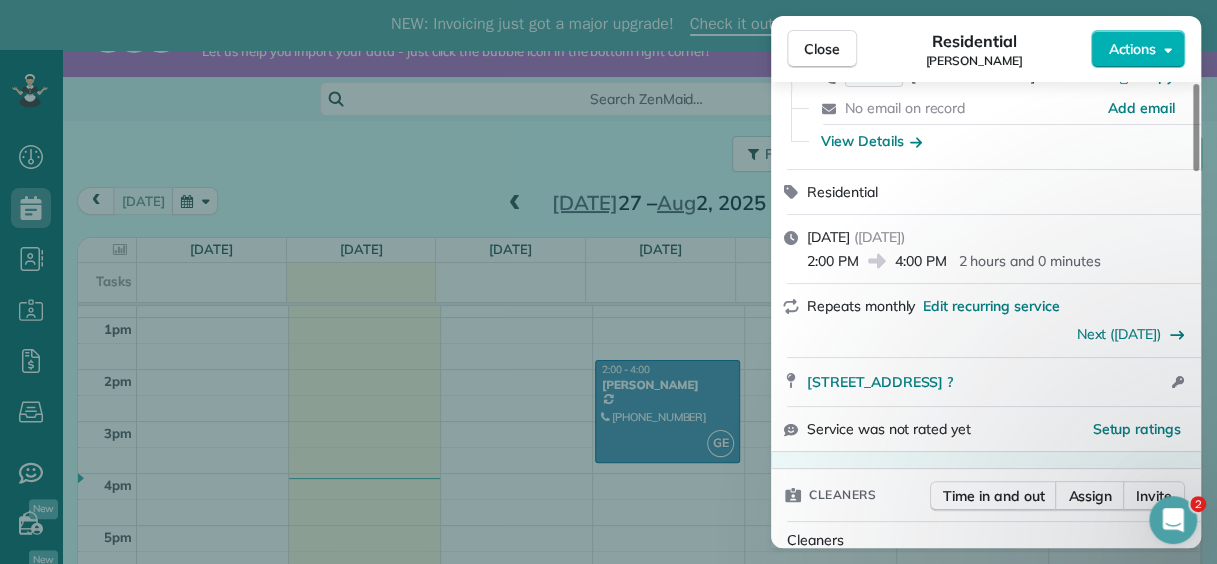 click on "2:00 PM 4:00 PM 2 hours and 0 minutes" at bounding box center [998, 259] 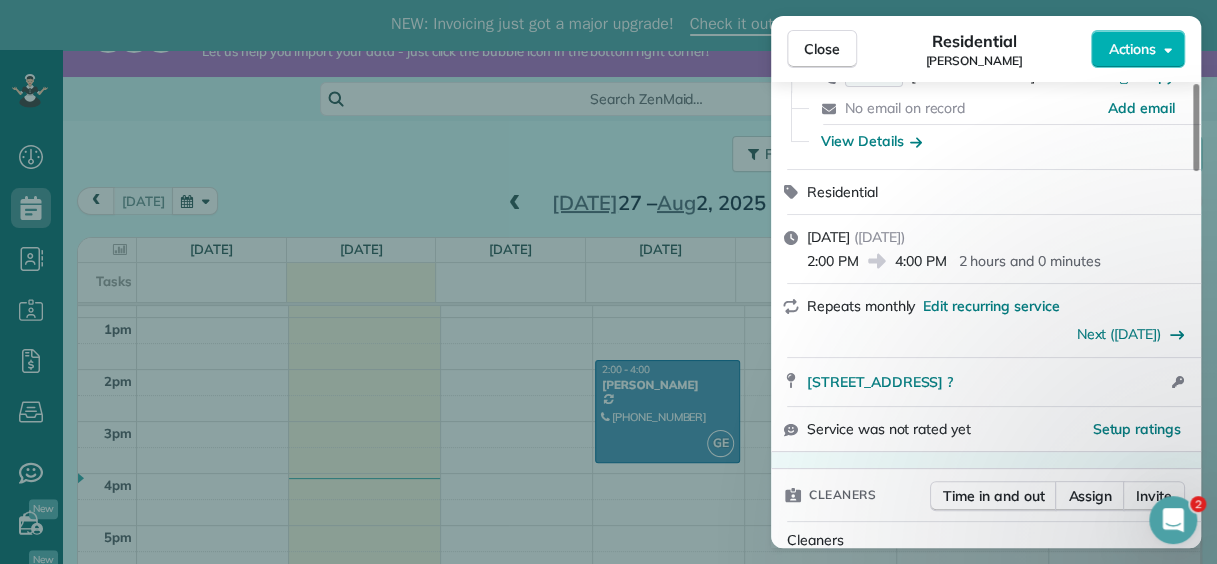 click 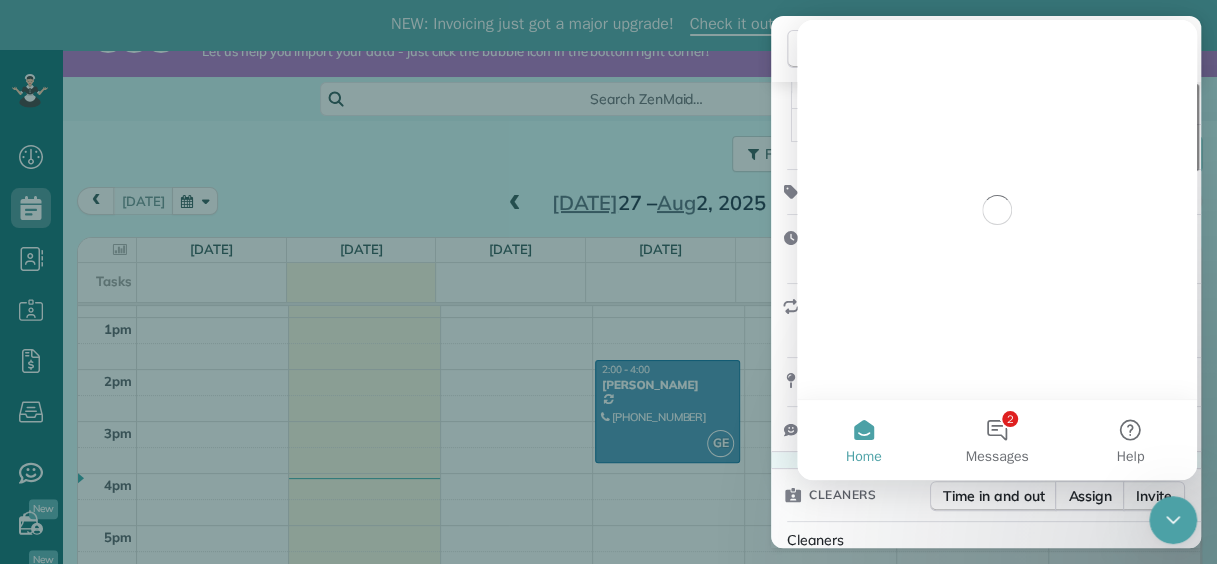 scroll, scrollTop: 0, scrollLeft: 0, axis: both 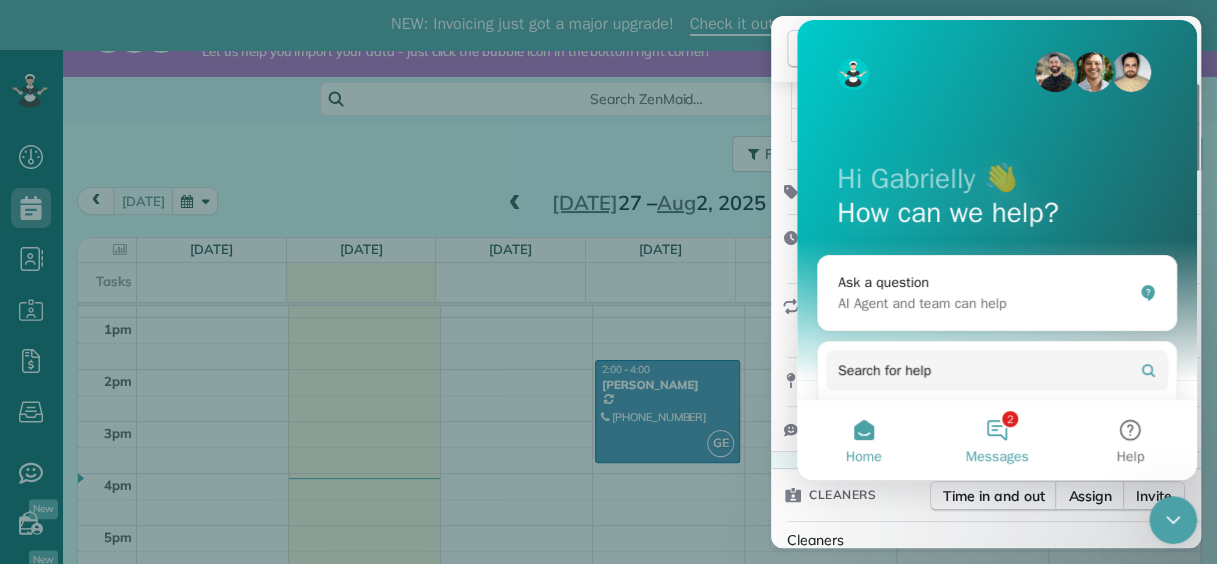 click on "2 Messages" at bounding box center [996, 440] 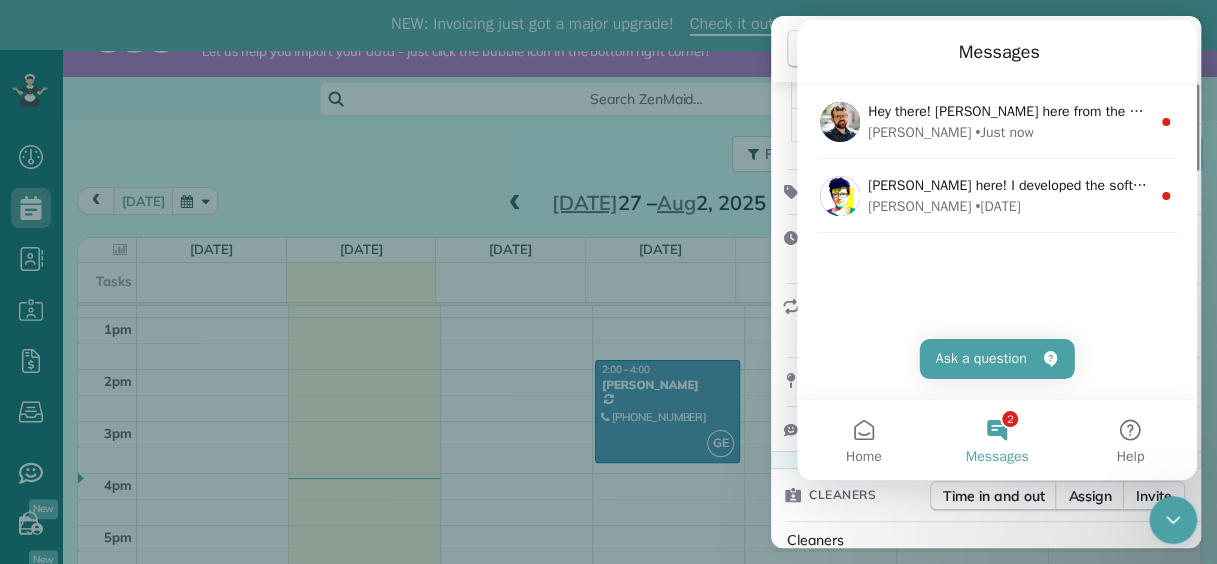 click on "2 Messages" at bounding box center (996, 440) 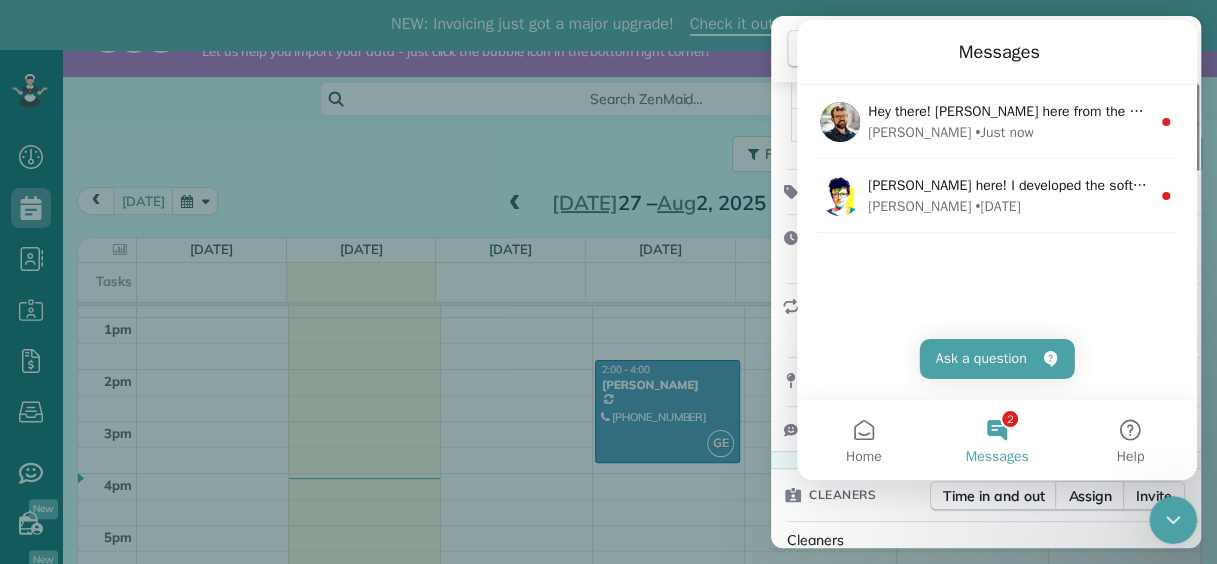 click on "Cleaners" at bounding box center (990, 540) 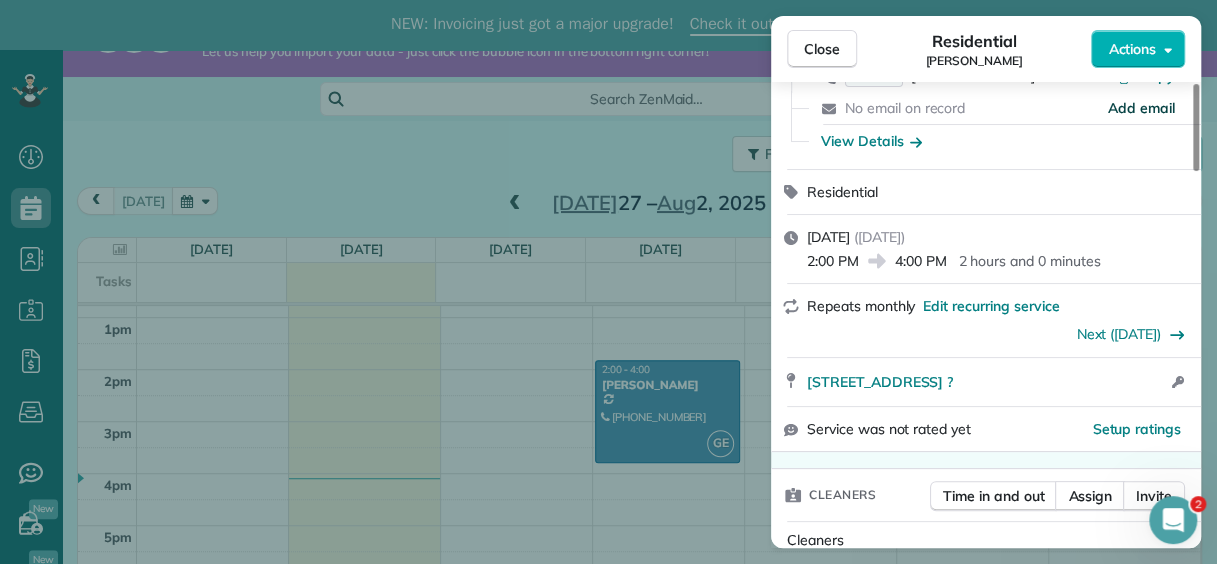 scroll, scrollTop: 0, scrollLeft: 0, axis: both 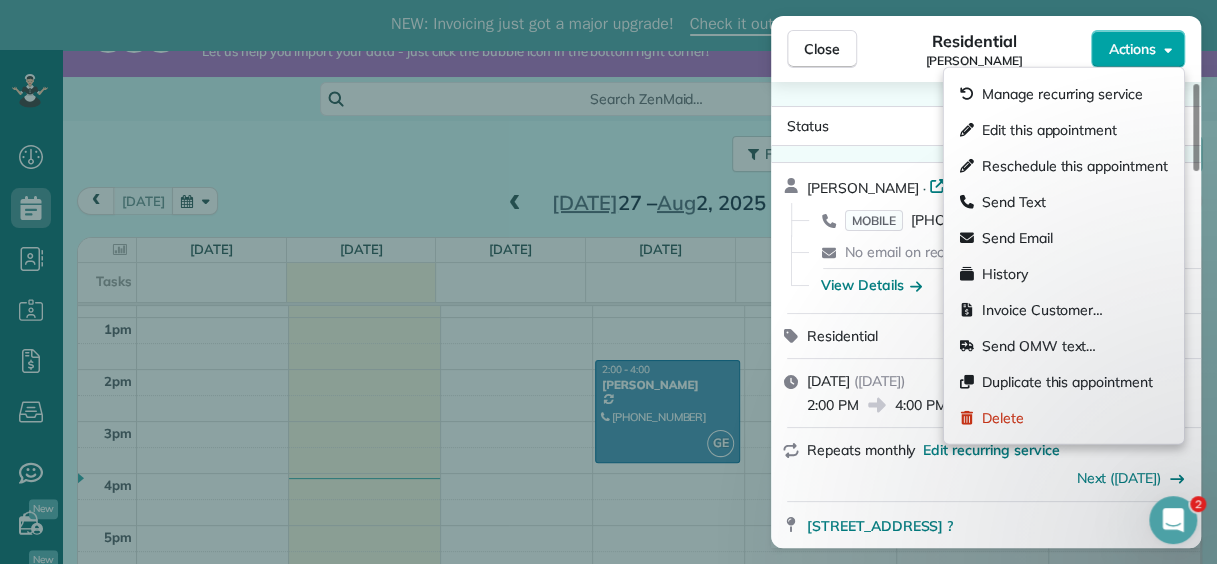 click on "Actions" at bounding box center (1138, 49) 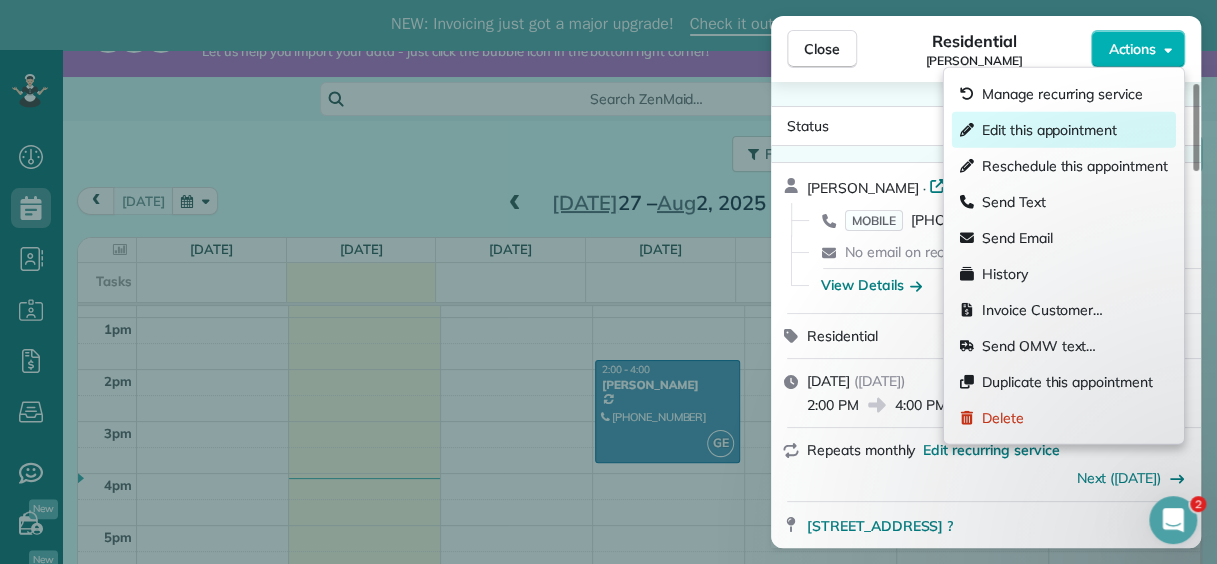 click on "Edit this appointment" at bounding box center [1049, 130] 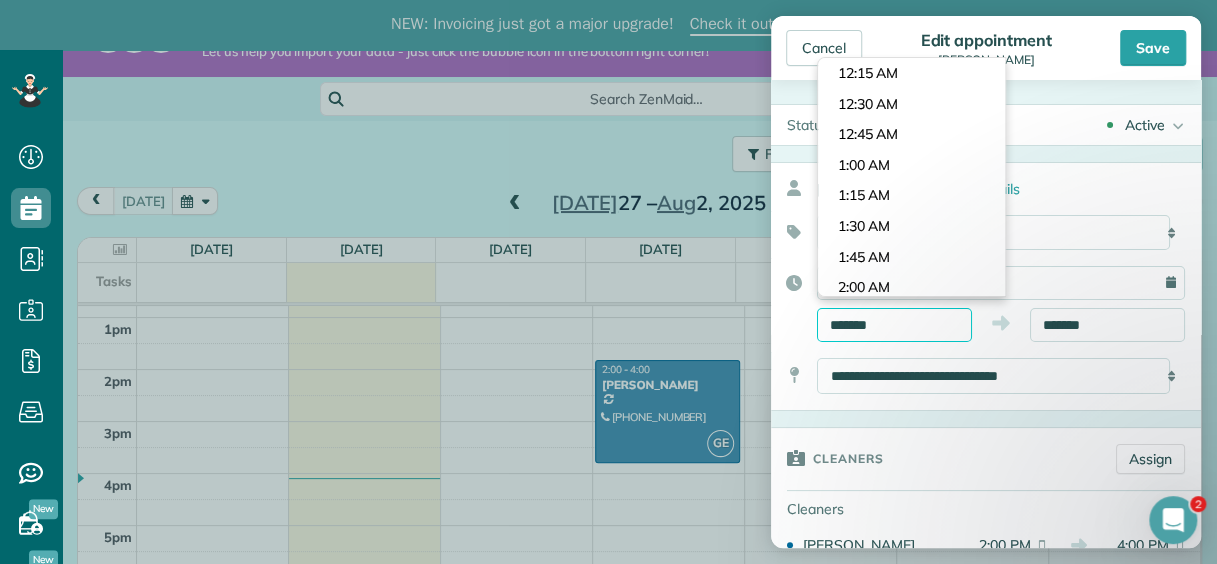 scroll, scrollTop: 1648, scrollLeft: 0, axis: vertical 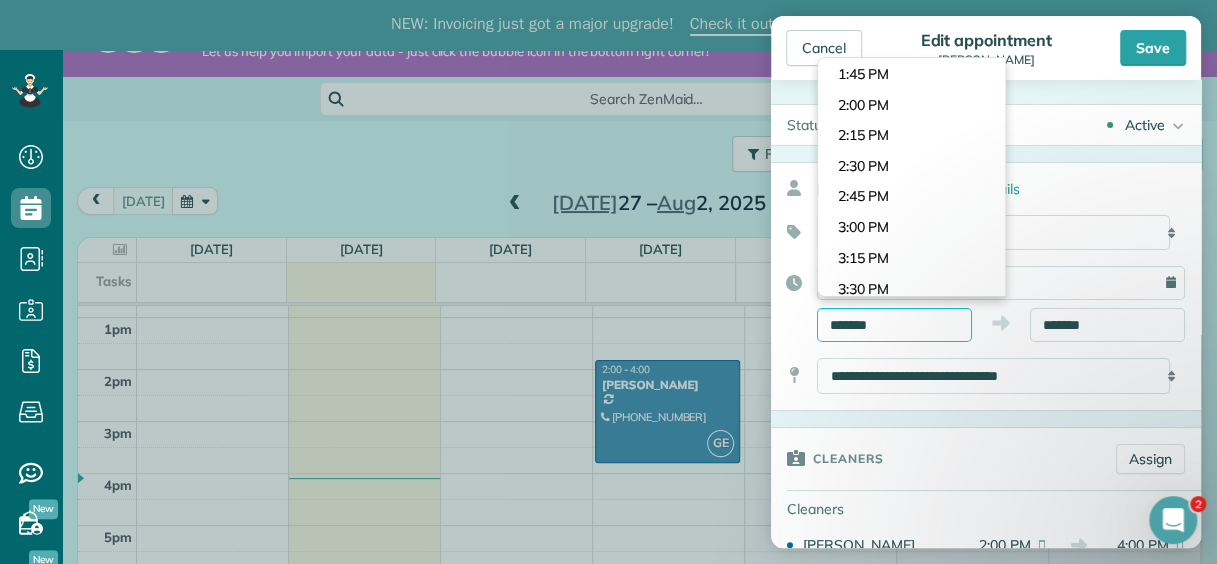 click on "*******" at bounding box center (894, 325) 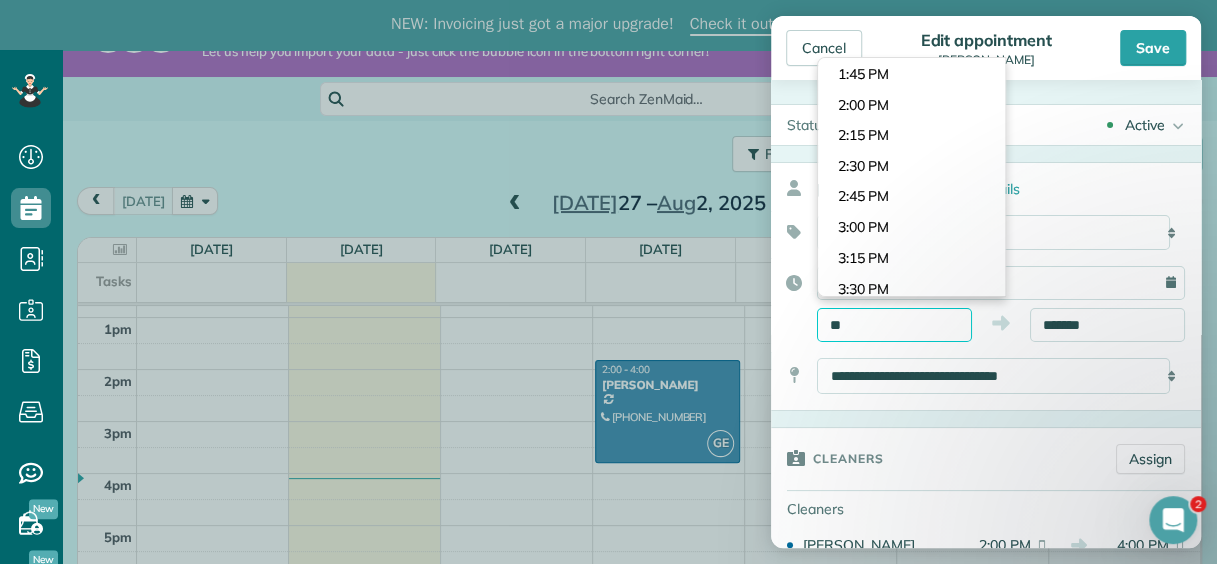 type on "*" 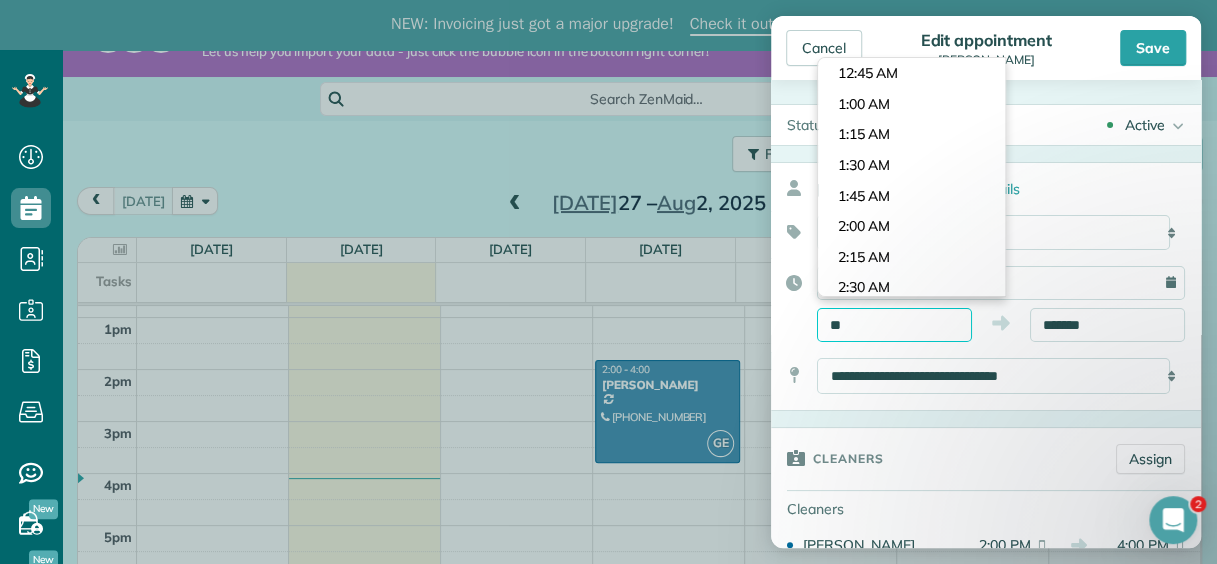 scroll, scrollTop: 1160, scrollLeft: 0, axis: vertical 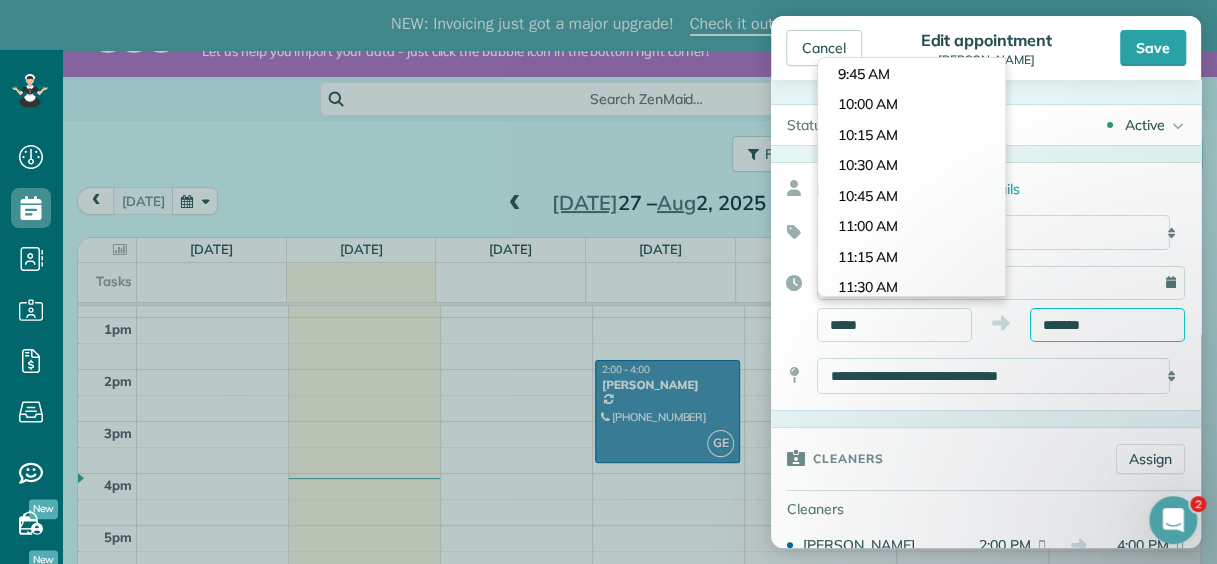 type on "********" 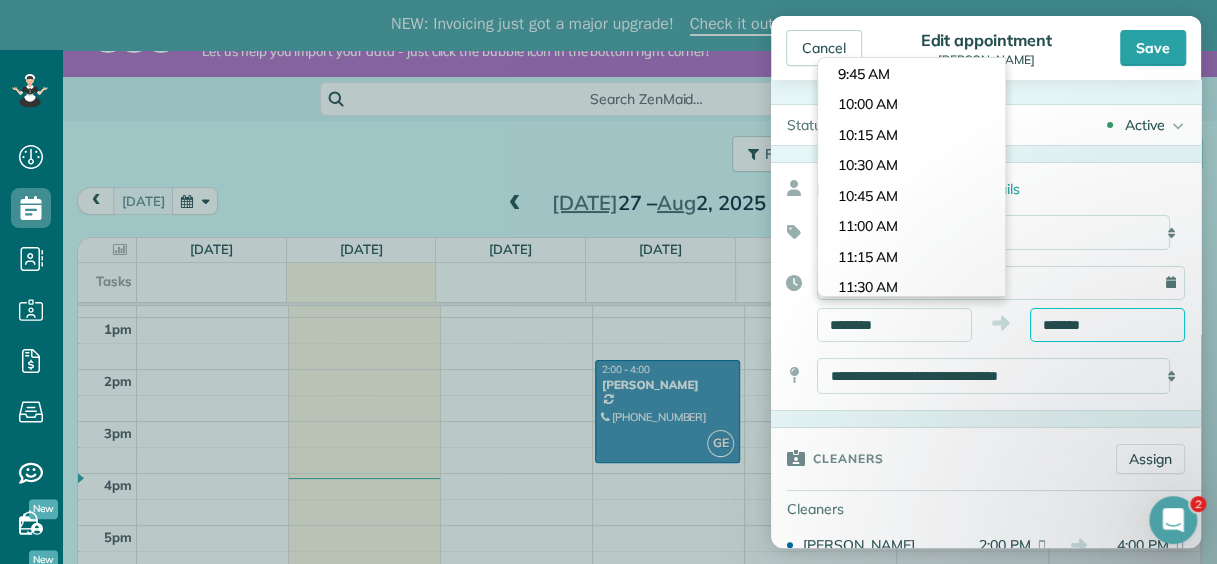 click on "Dashboard
Scheduling
Calendar View
List View
Dispatch View - Weekly scheduling (Beta)" at bounding box center (608, 332) 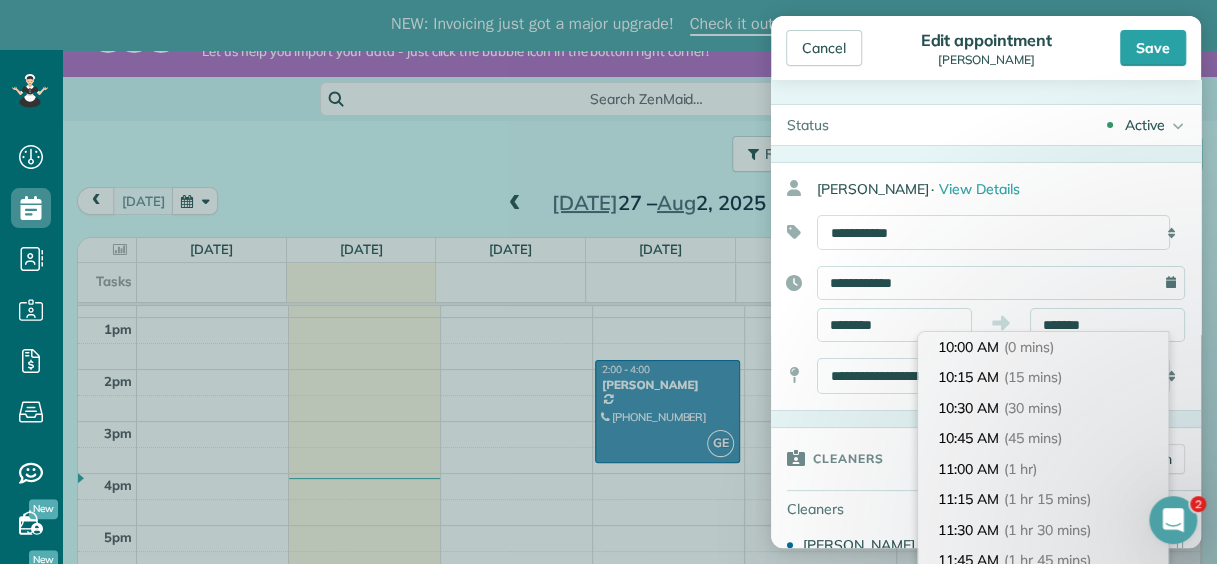 scroll, scrollTop: 702, scrollLeft: 0, axis: vertical 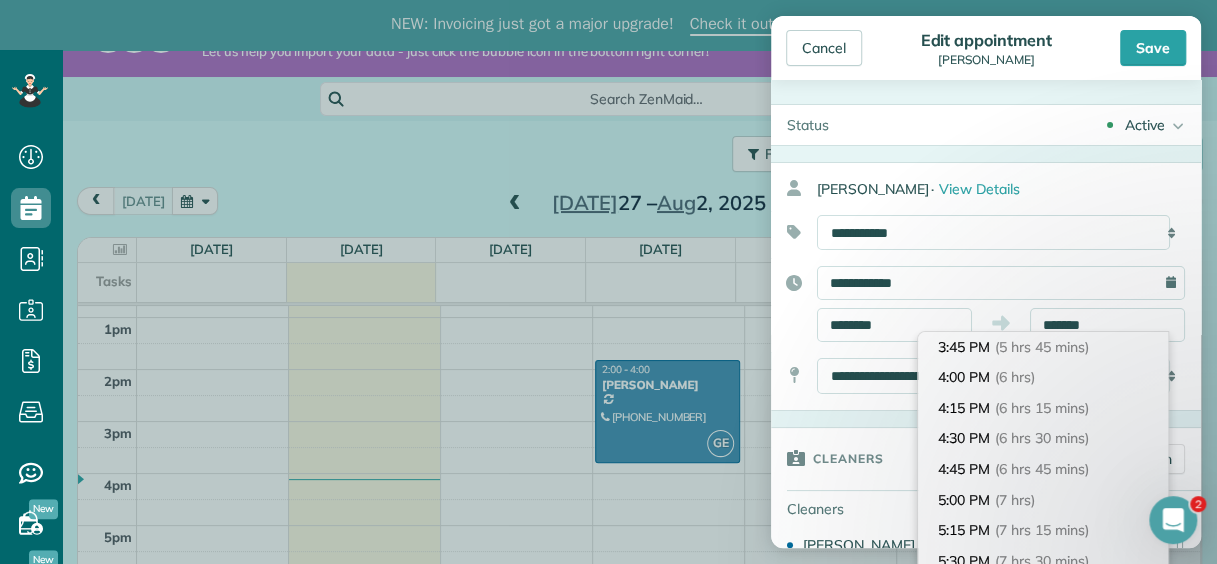 click on "3:45 PM  (5 hrs 45 mins)" at bounding box center [1043, 347] 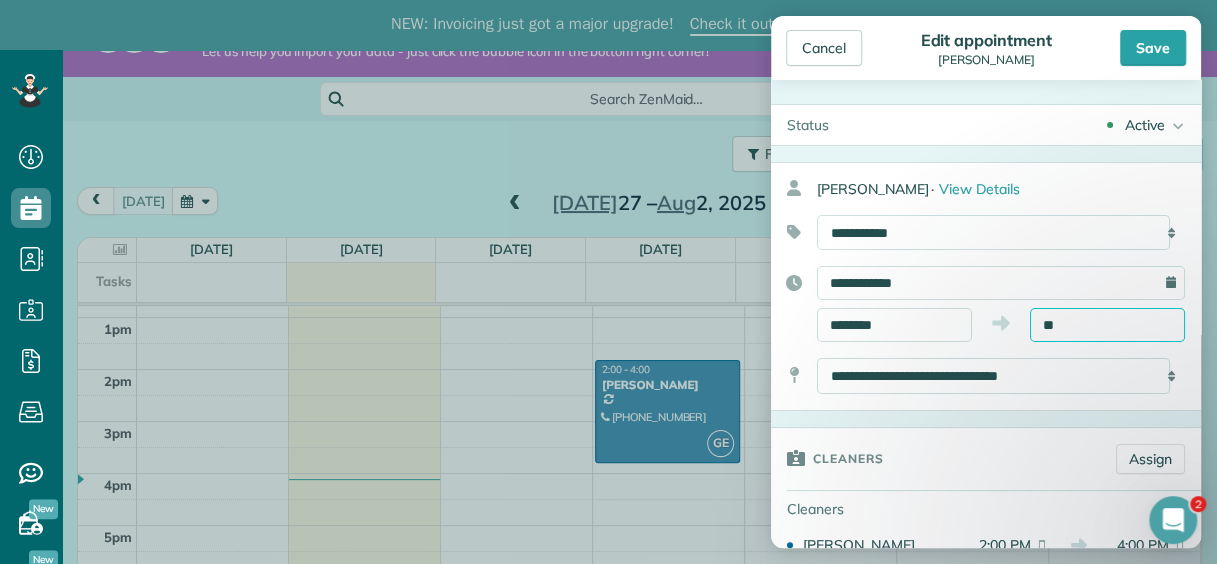 type on "*" 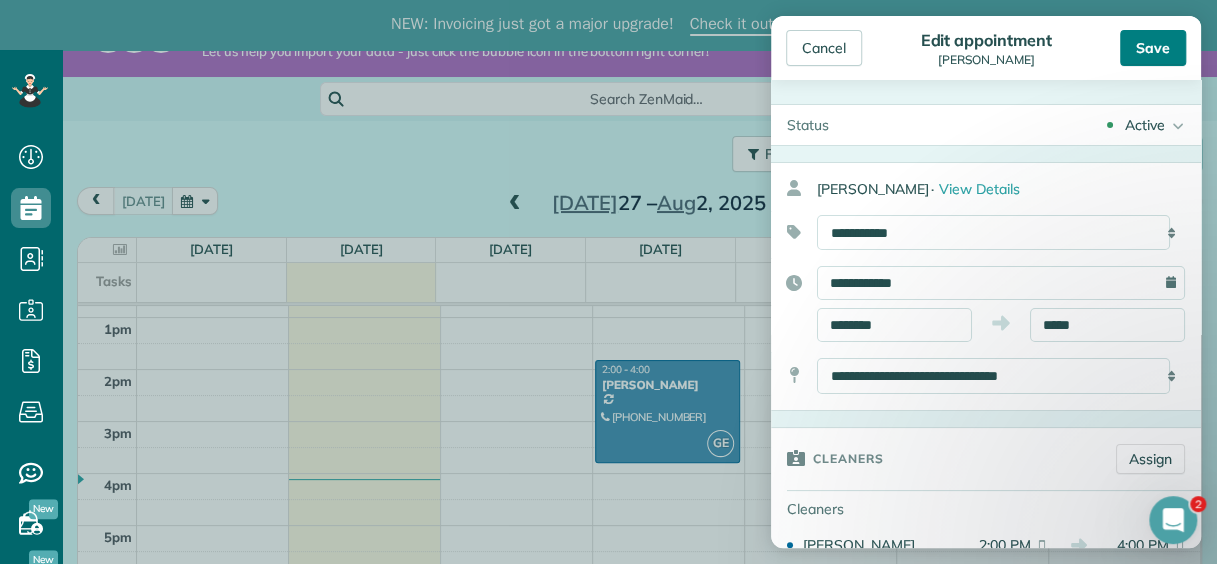 type on "********" 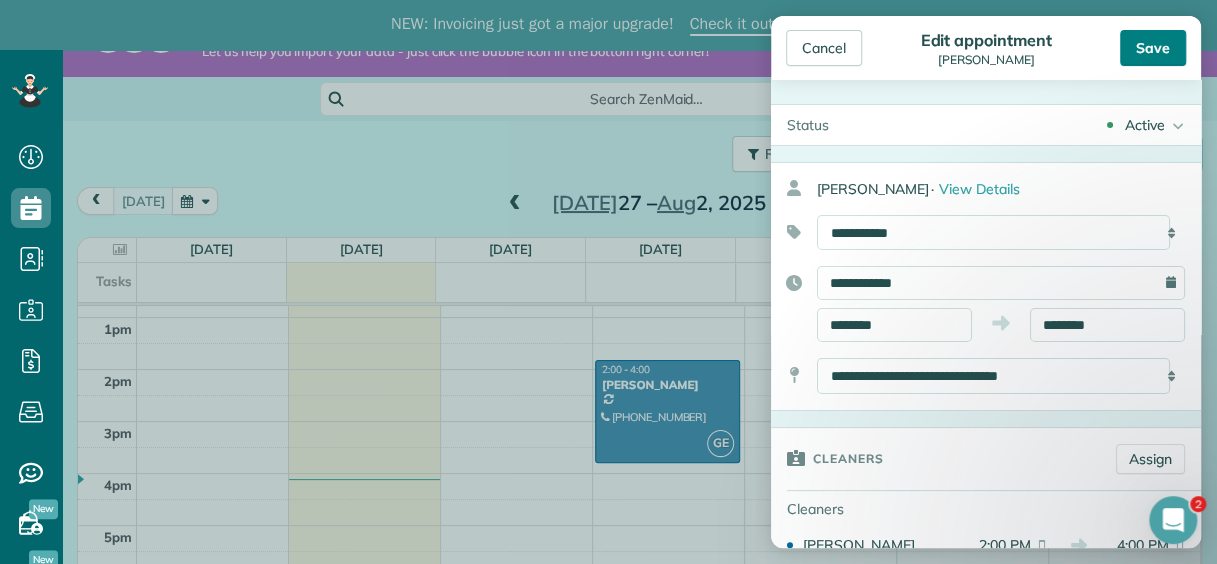 click on "Save" at bounding box center (1153, 48) 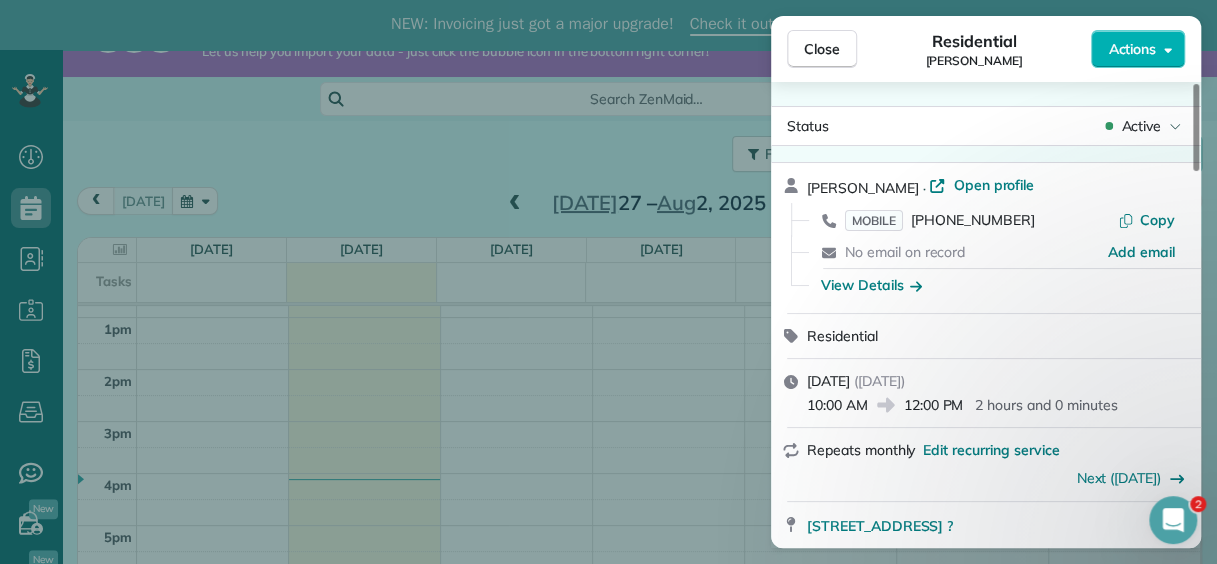 click on "Close Residential Taylor B Actions" at bounding box center (986, 49) 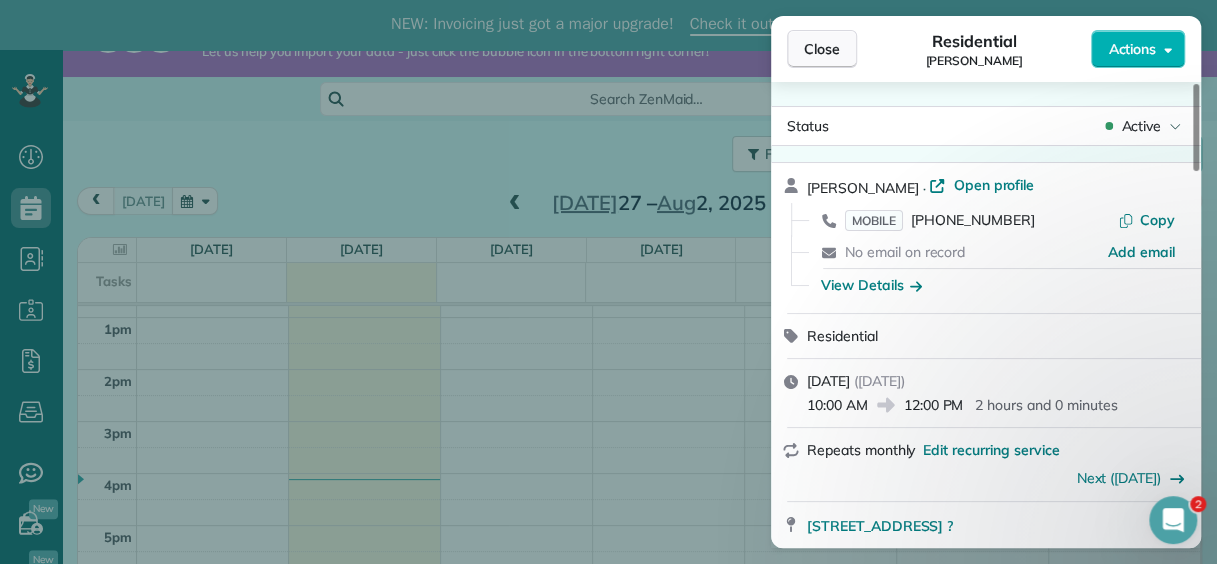 click on "Close" at bounding box center (822, 49) 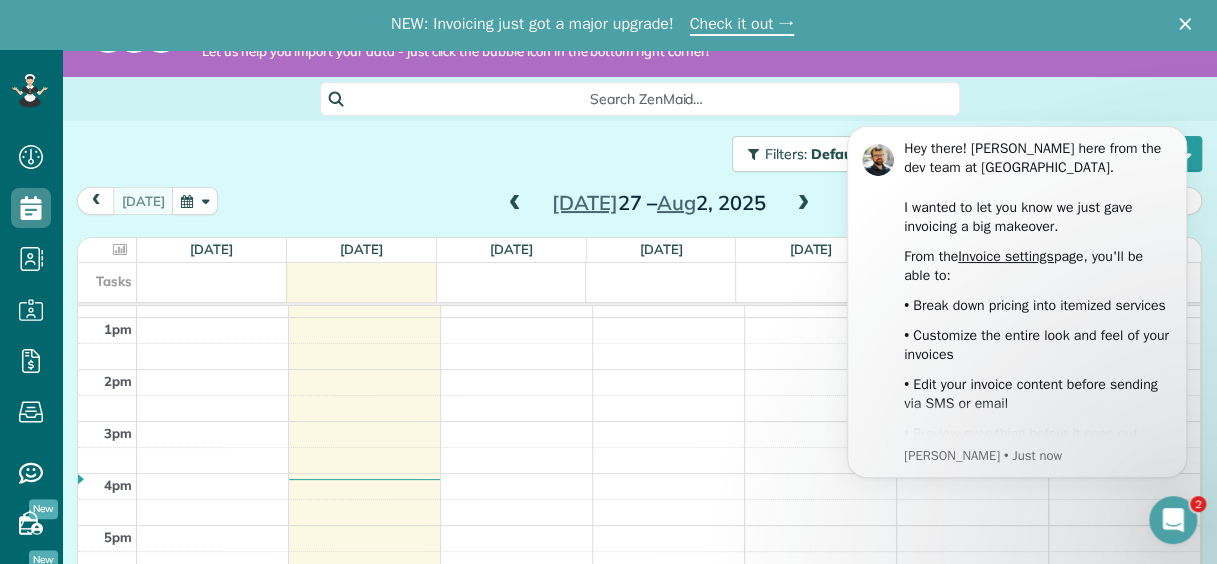 scroll, scrollTop: 868, scrollLeft: 0, axis: vertical 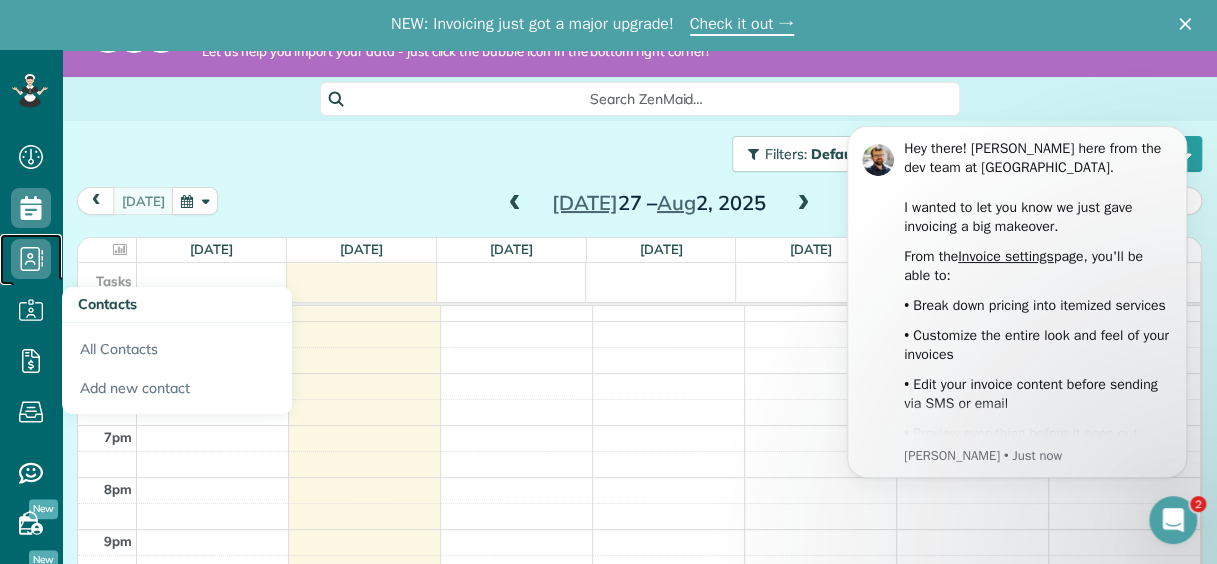click 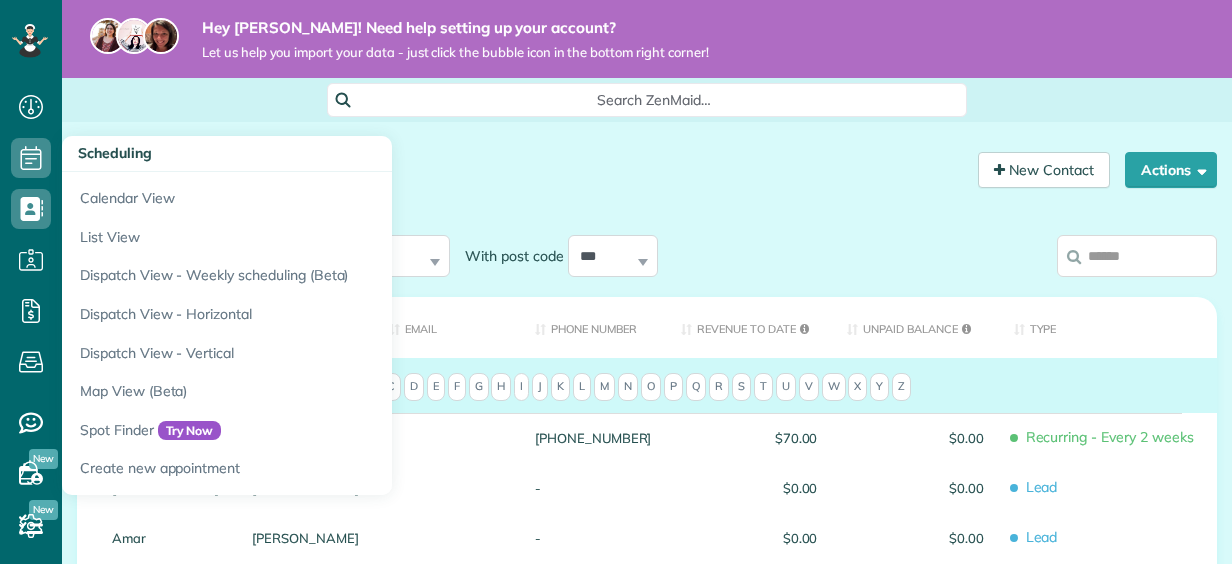 scroll, scrollTop: 0, scrollLeft: 0, axis: both 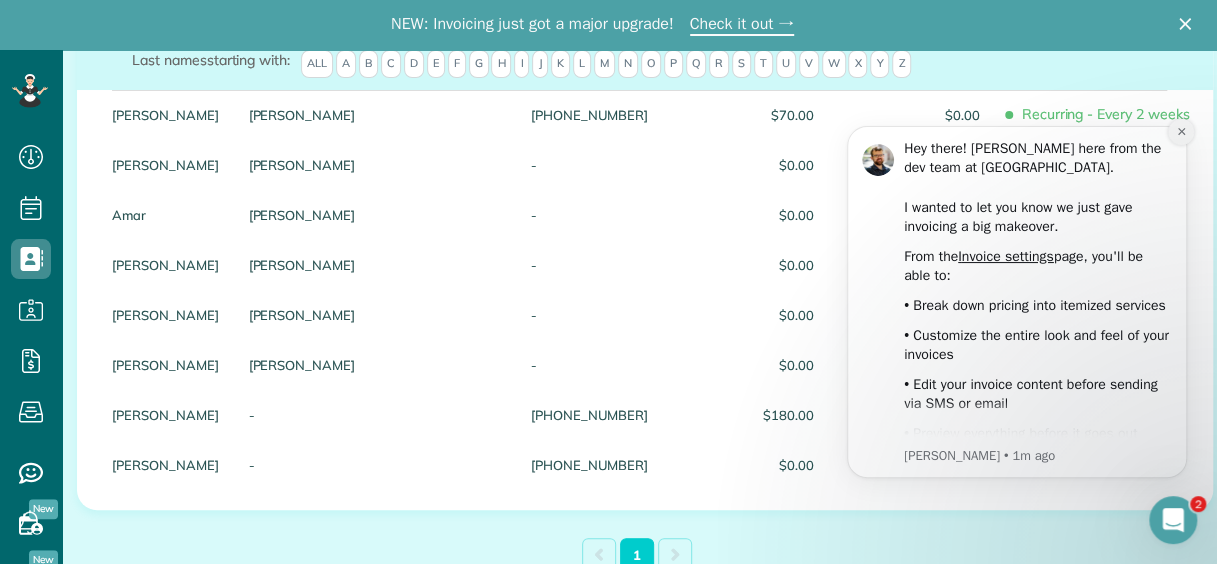 click at bounding box center (1181, 132) 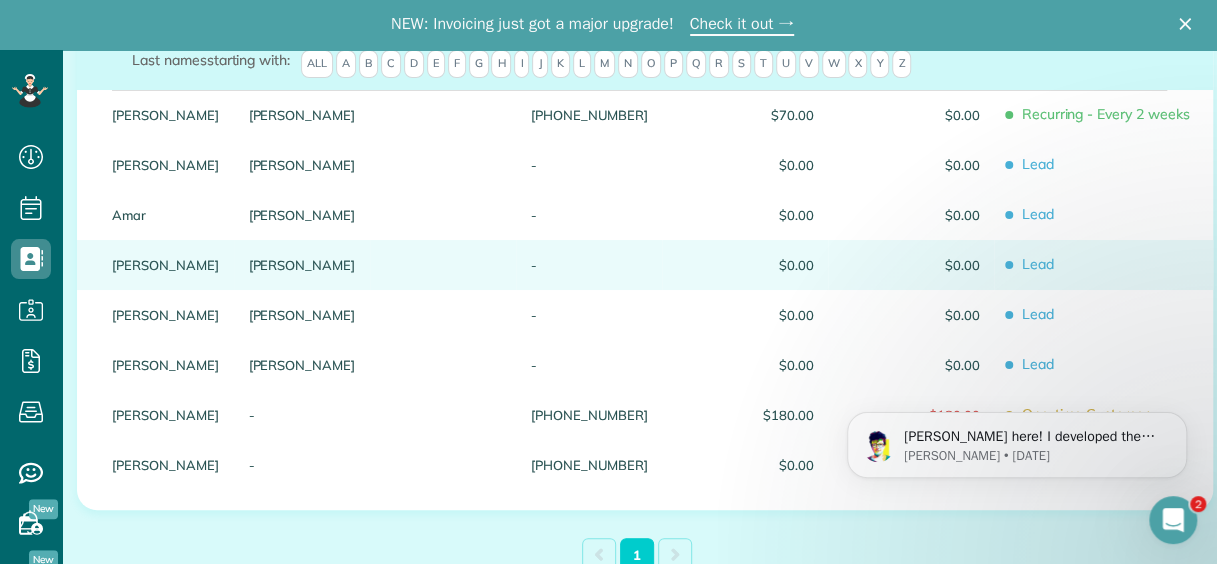 scroll, scrollTop: 455, scrollLeft: 0, axis: vertical 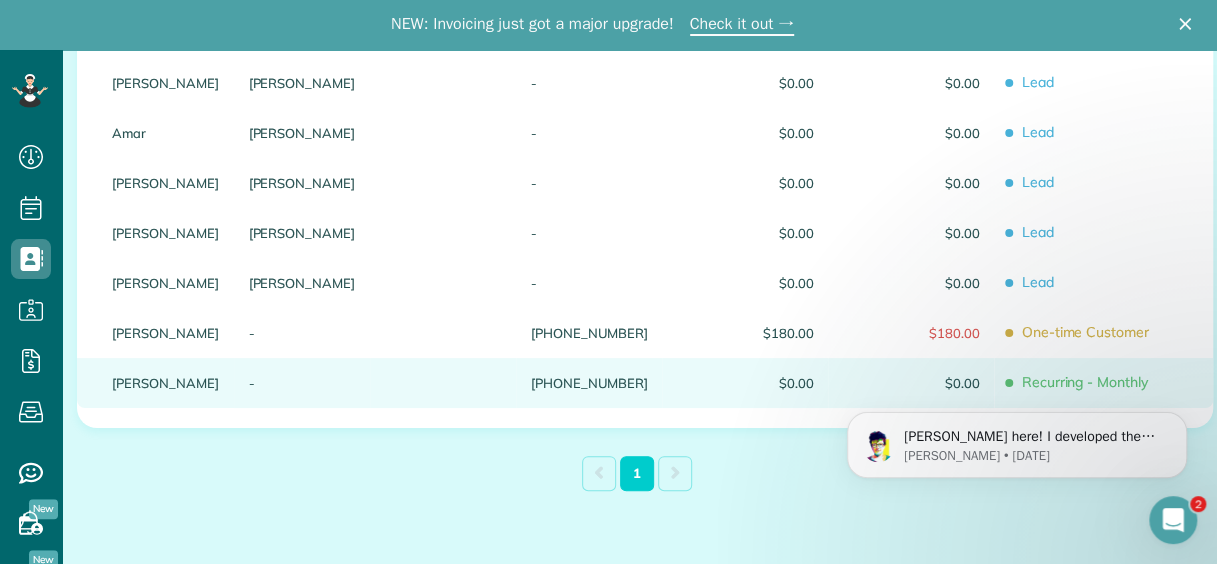 click on "$0.00" at bounding box center (745, 383) 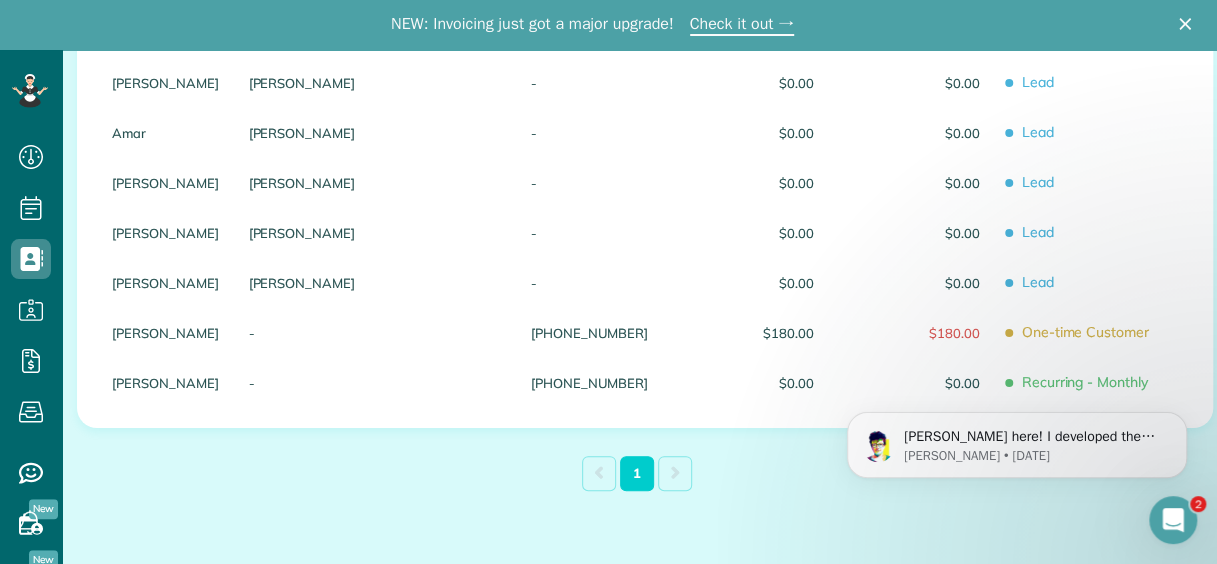 click on "Alex here! I developed the software you're currently trialing (though I have help now!) How was your first day on ZenMaid?  Click reply below and let me and team know what you're looking for or what you need.  We're here to help! - Alex Alexandre Lambolez CTO, ZenMaid.com Software PS Hit reply now - we want to hear from you :-) Alexandre • 4d ago" at bounding box center (1017, 440) 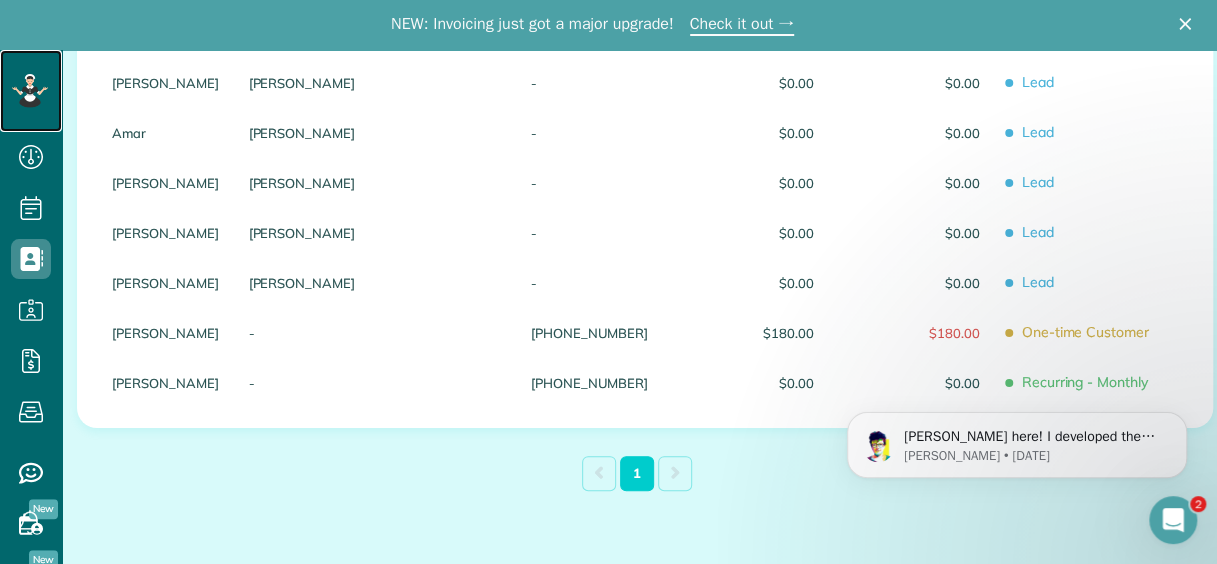 click 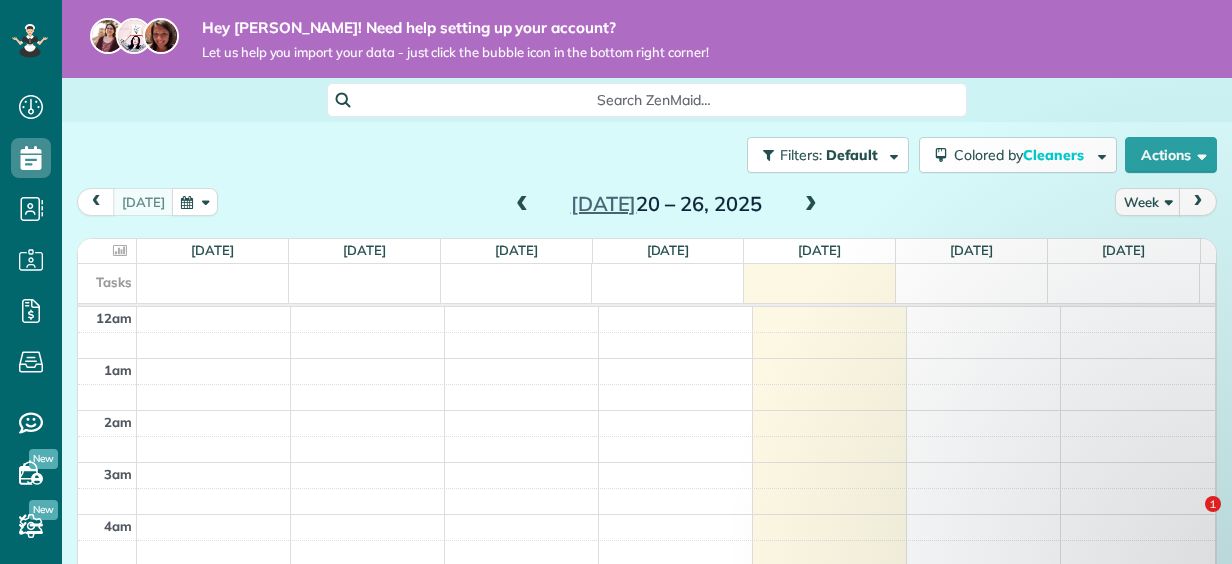 scroll, scrollTop: 0, scrollLeft: 0, axis: both 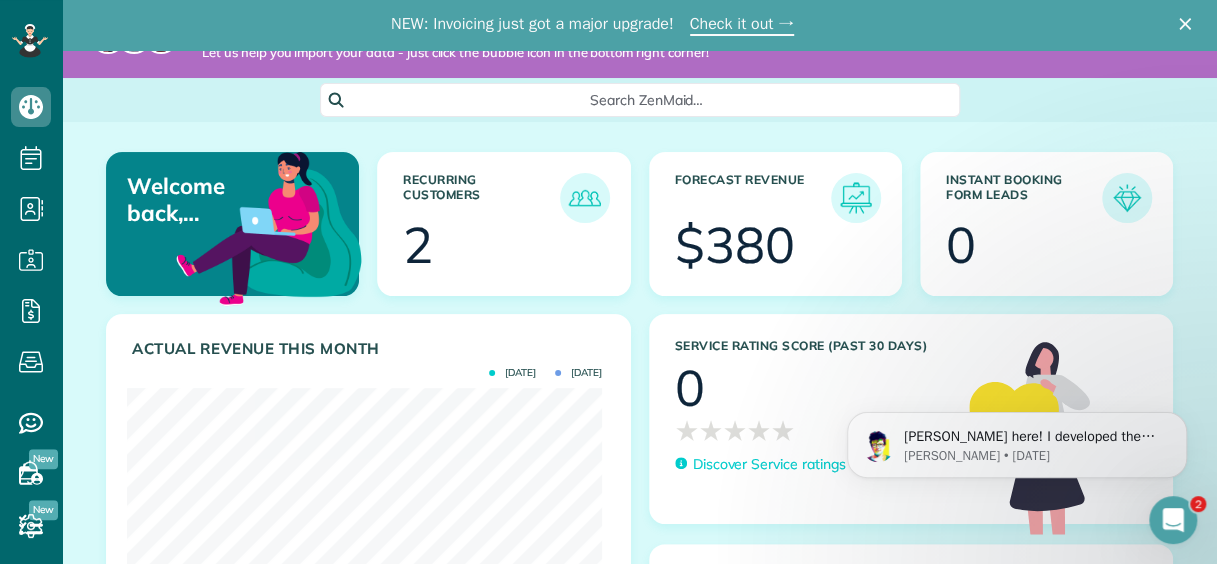 click on "NEW: Invoicing just got a major upgrade!  Check it out →" at bounding box center (608, 25) 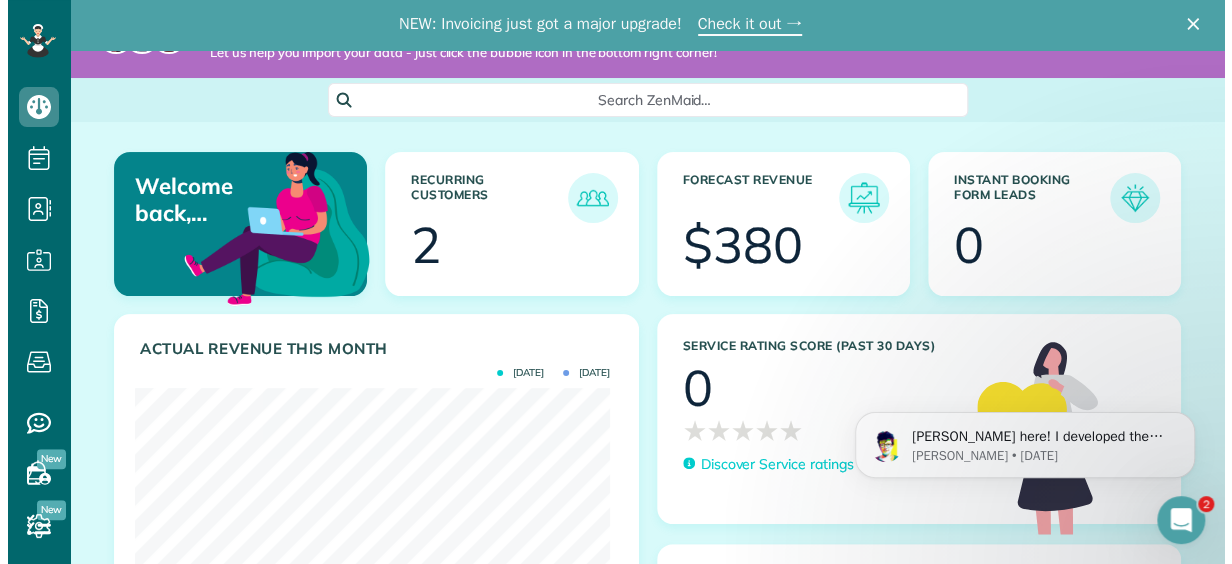 scroll, scrollTop: 0, scrollLeft: 0, axis: both 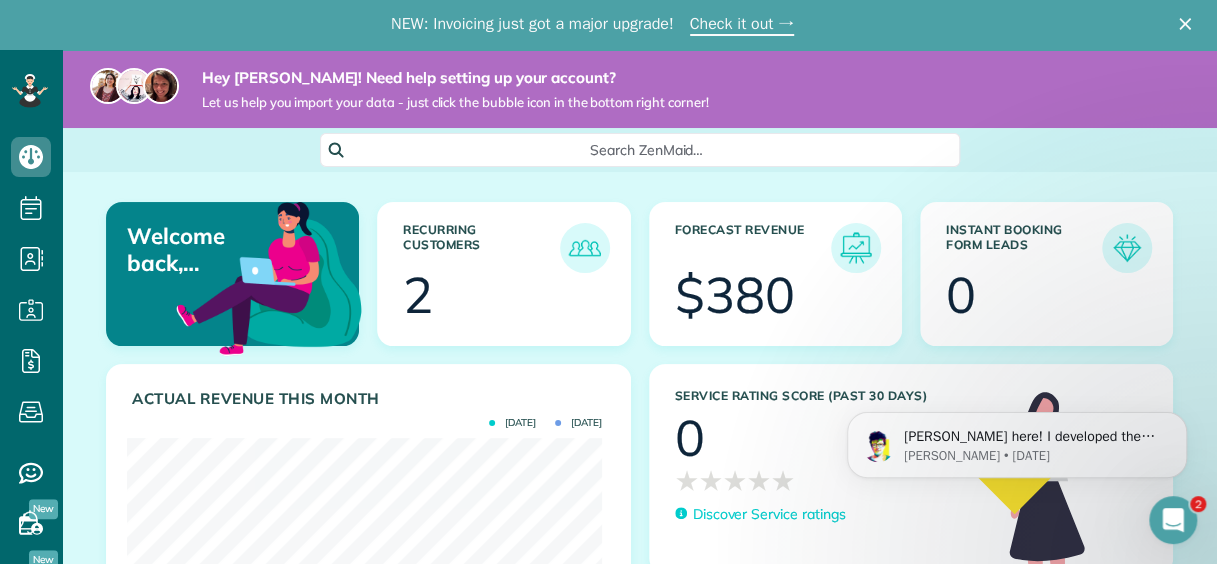 click 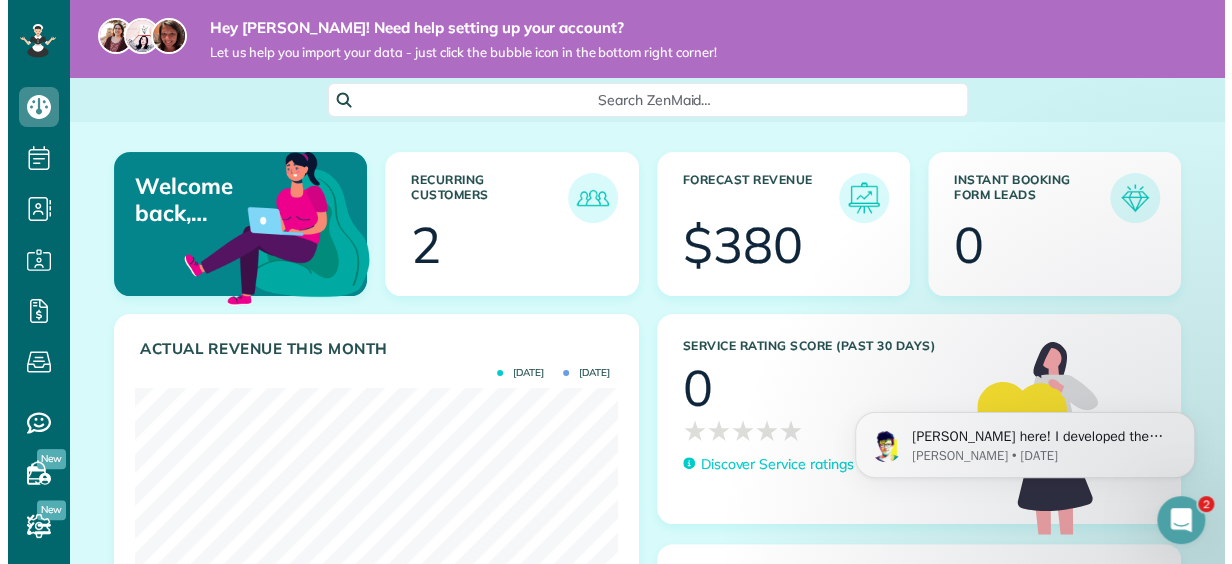 scroll, scrollTop: 999786, scrollLeft: 999516, axis: both 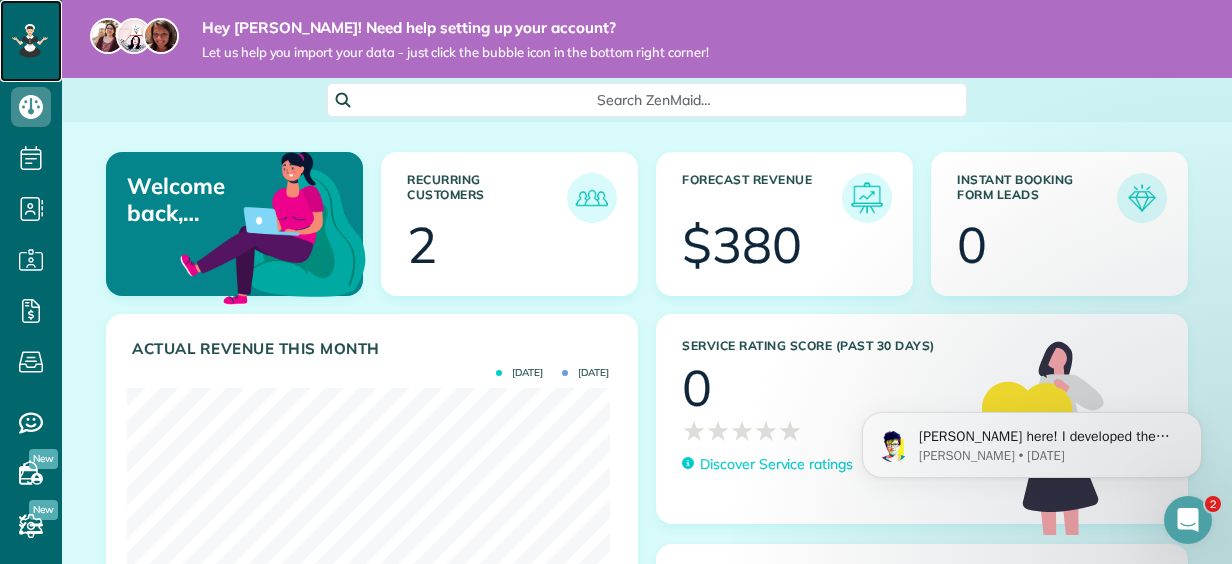 click 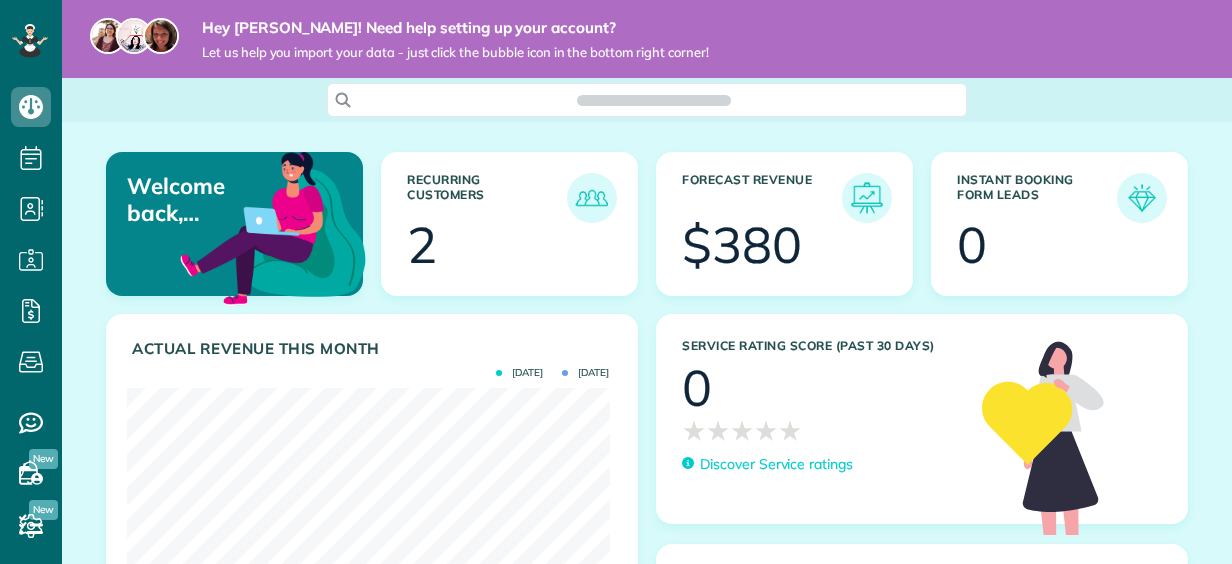 scroll, scrollTop: 0, scrollLeft: 0, axis: both 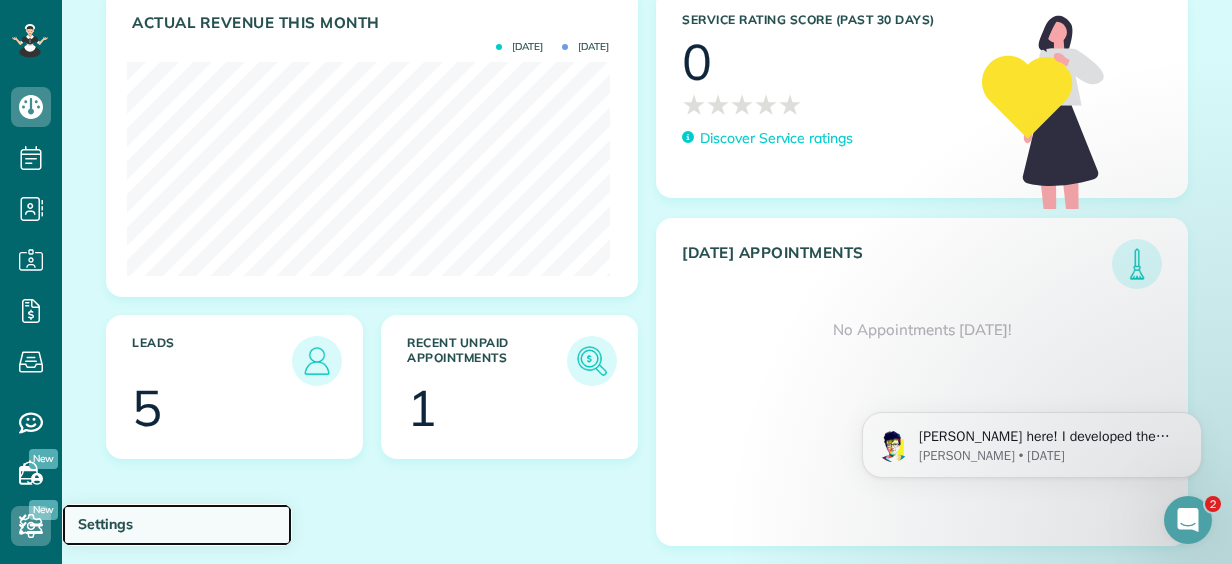 click on "Settings" at bounding box center [105, 524] 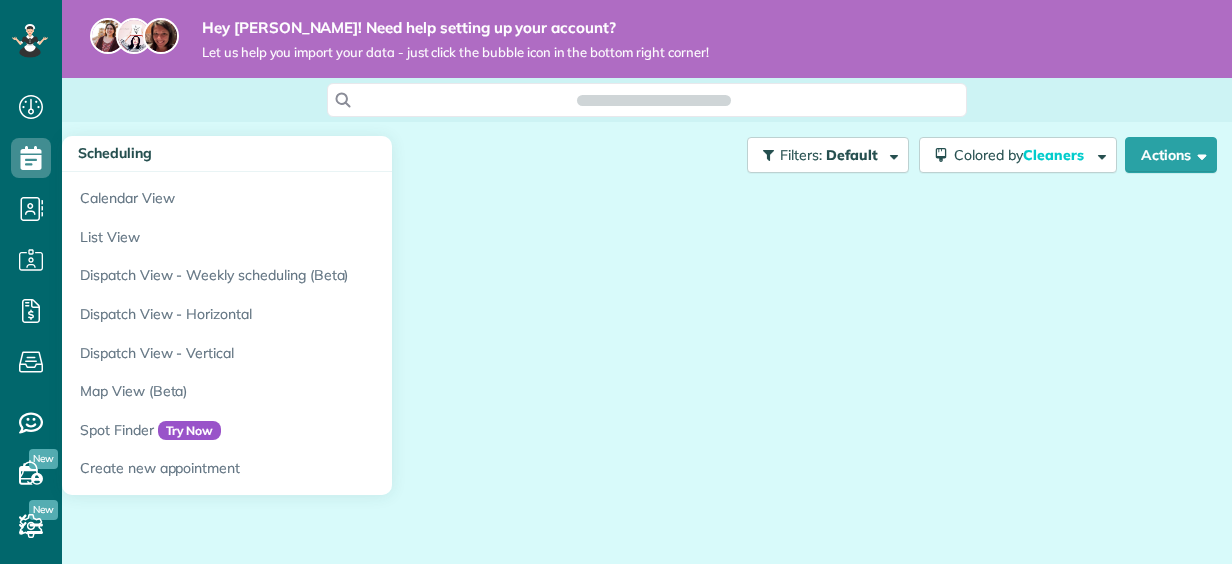 scroll, scrollTop: 0, scrollLeft: 0, axis: both 